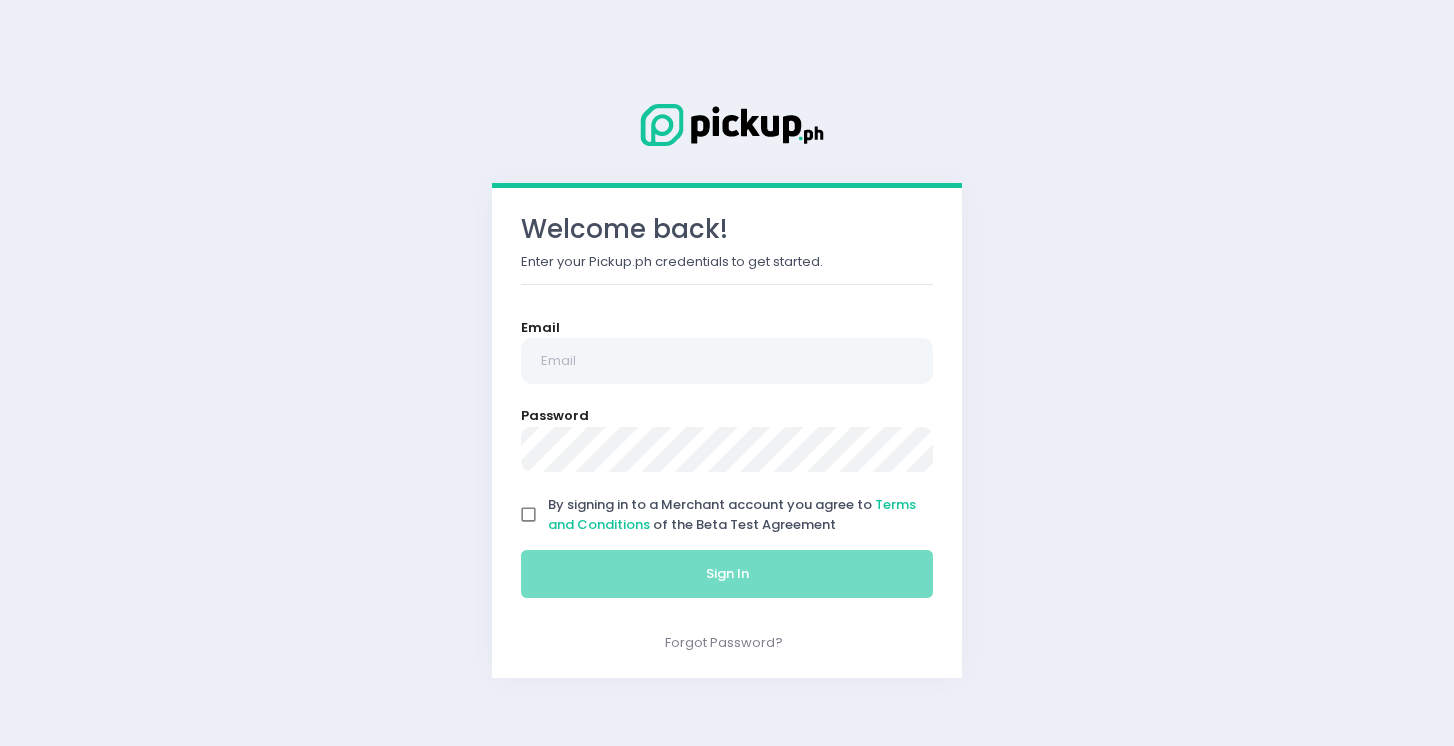 scroll, scrollTop: 0, scrollLeft: 0, axis: both 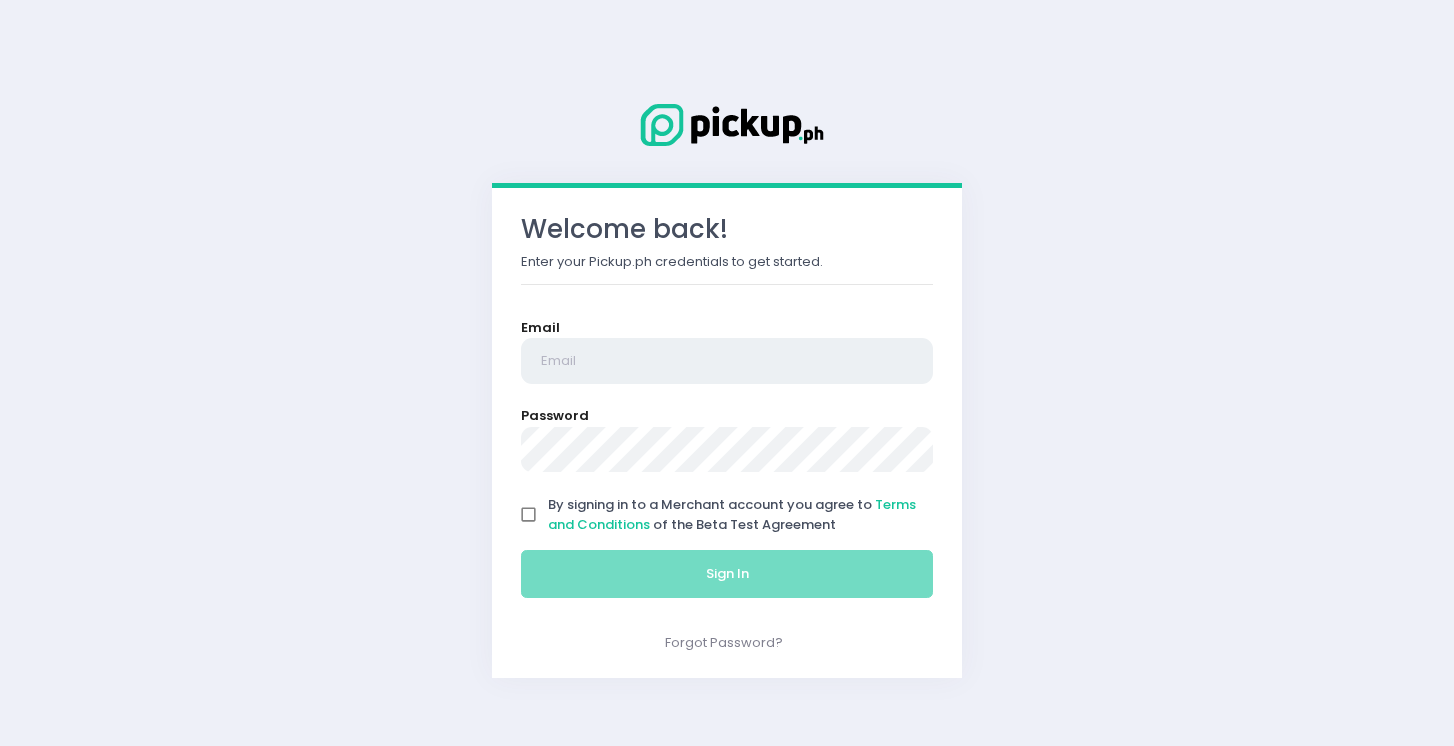 click at bounding box center [727, 361] 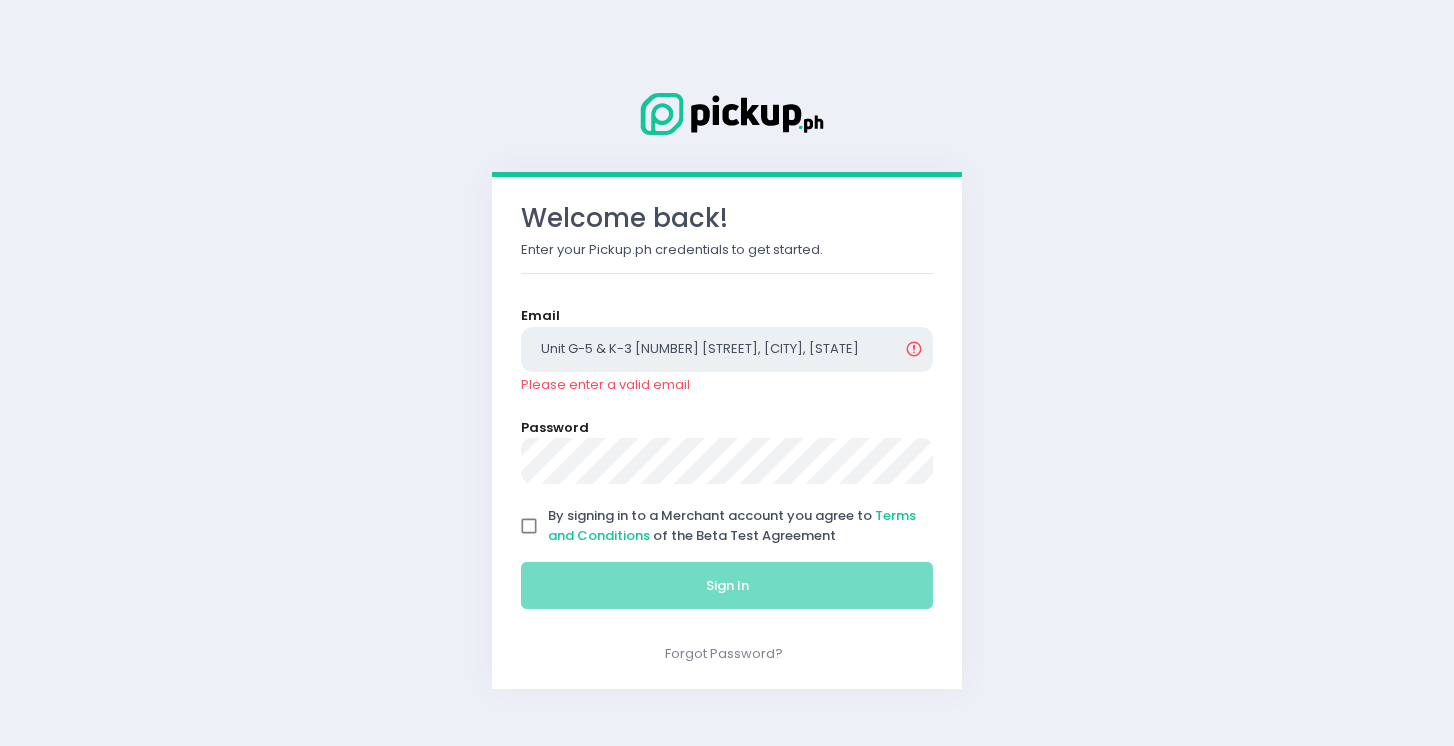 type on "Unit G-5 & K-3 [NUMBER] [STREET], [CITY], [STATE]" 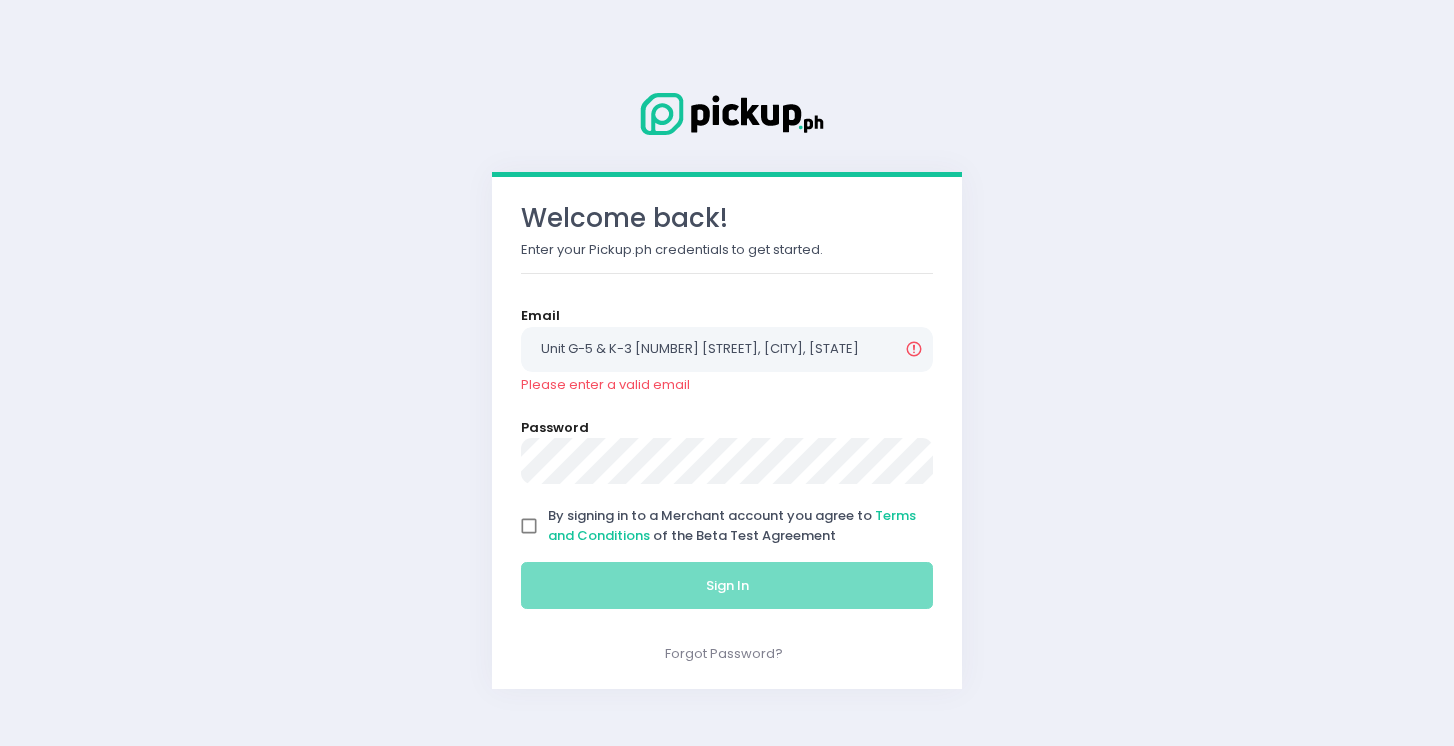 click on "By signing in to a Merchant account you agree to   Terms and Conditions   of the Beta Test Agreement" at bounding box center (529, 526) 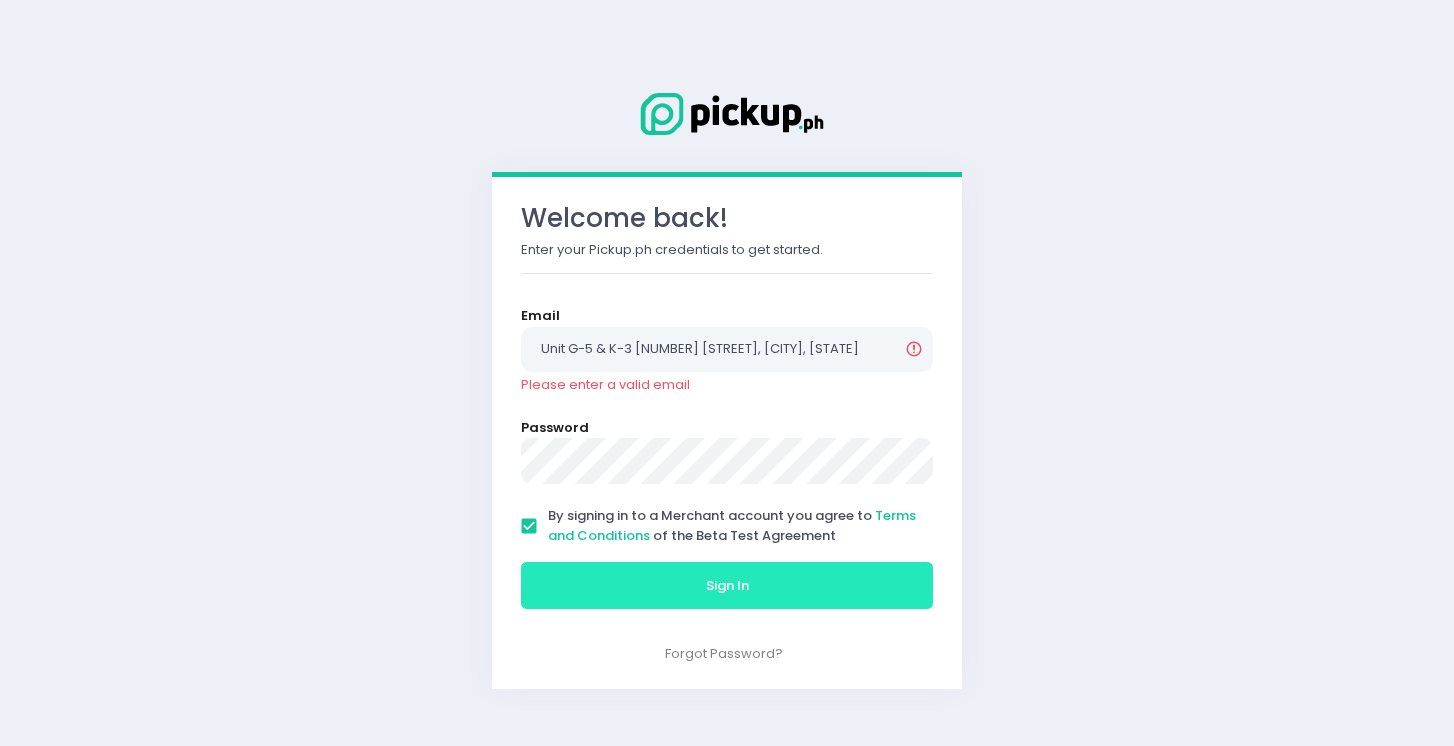 click on "Sign In" at bounding box center [727, 586] 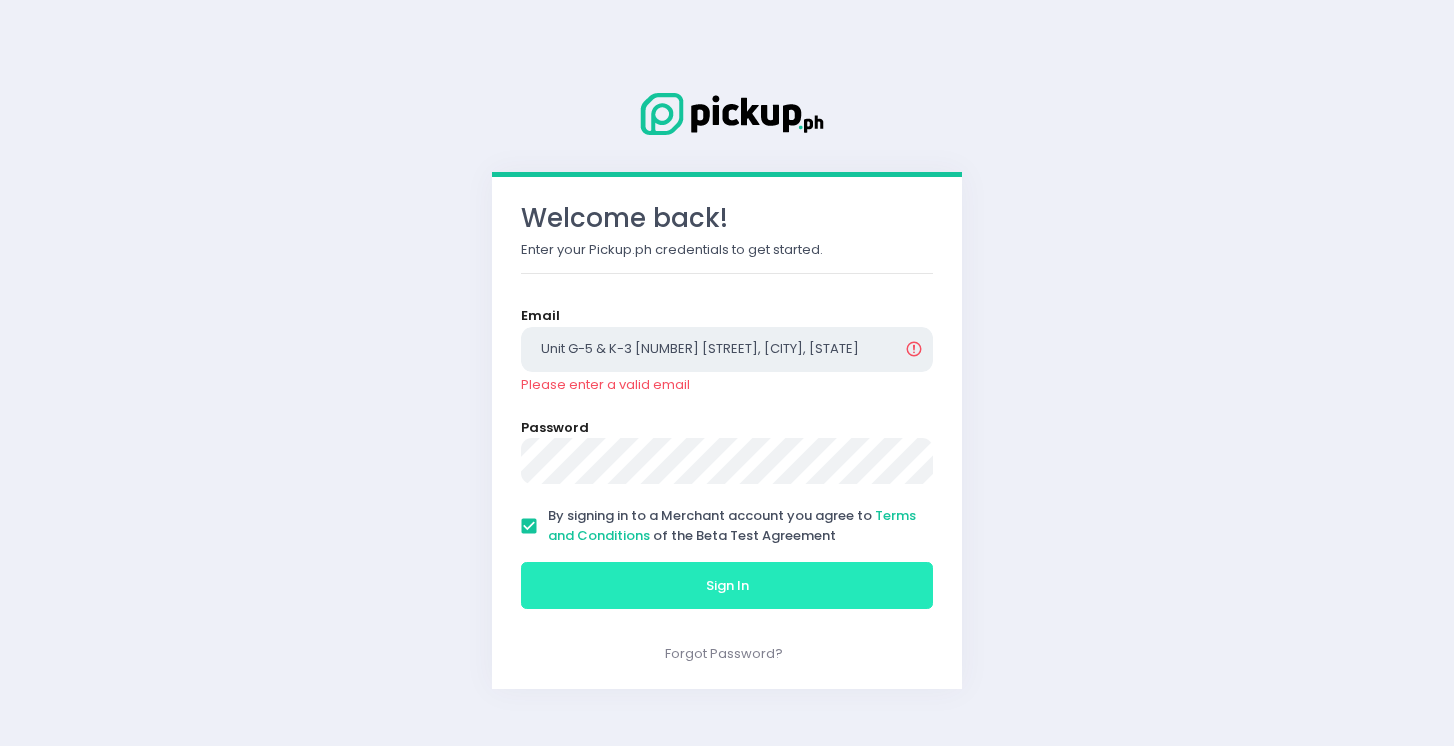scroll, scrollTop: 0, scrollLeft: 96, axis: horizontal 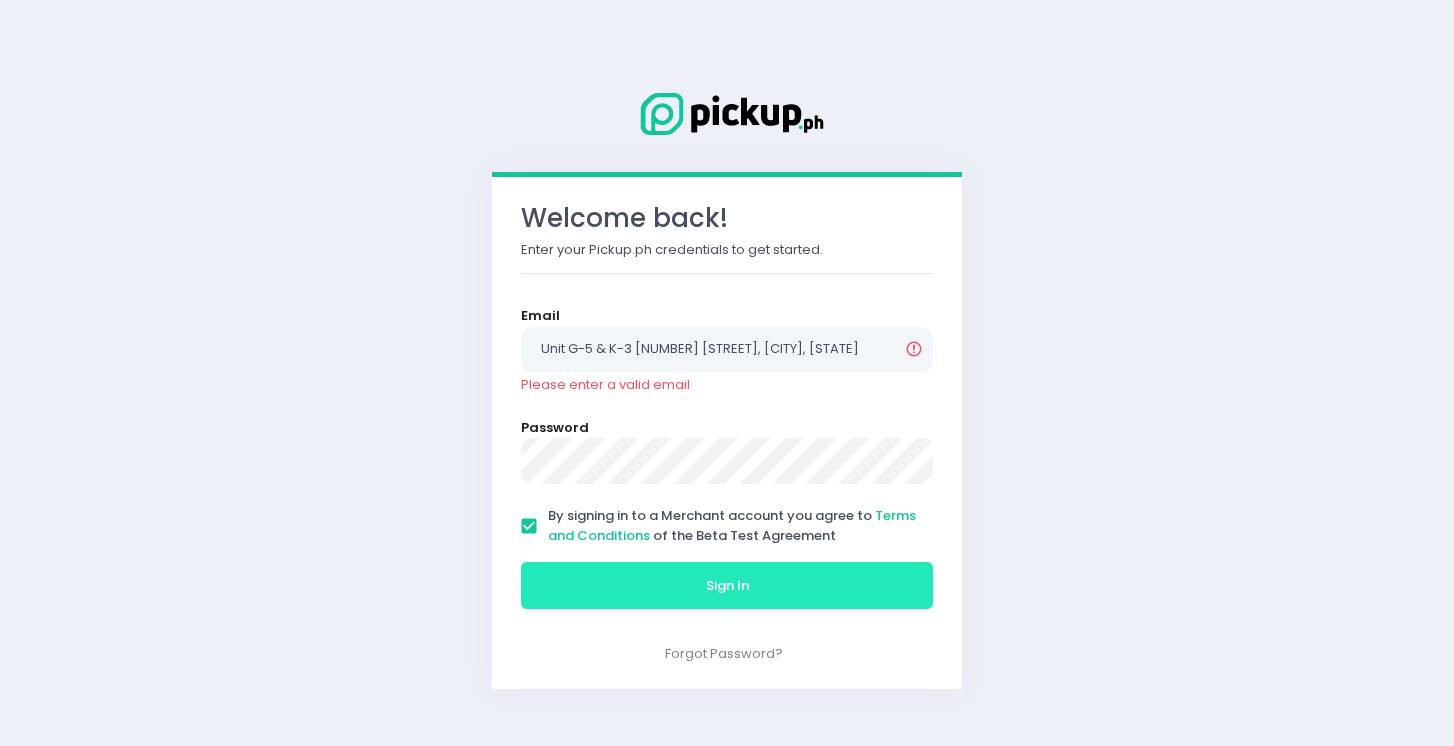click on "Sign In" at bounding box center [727, 585] 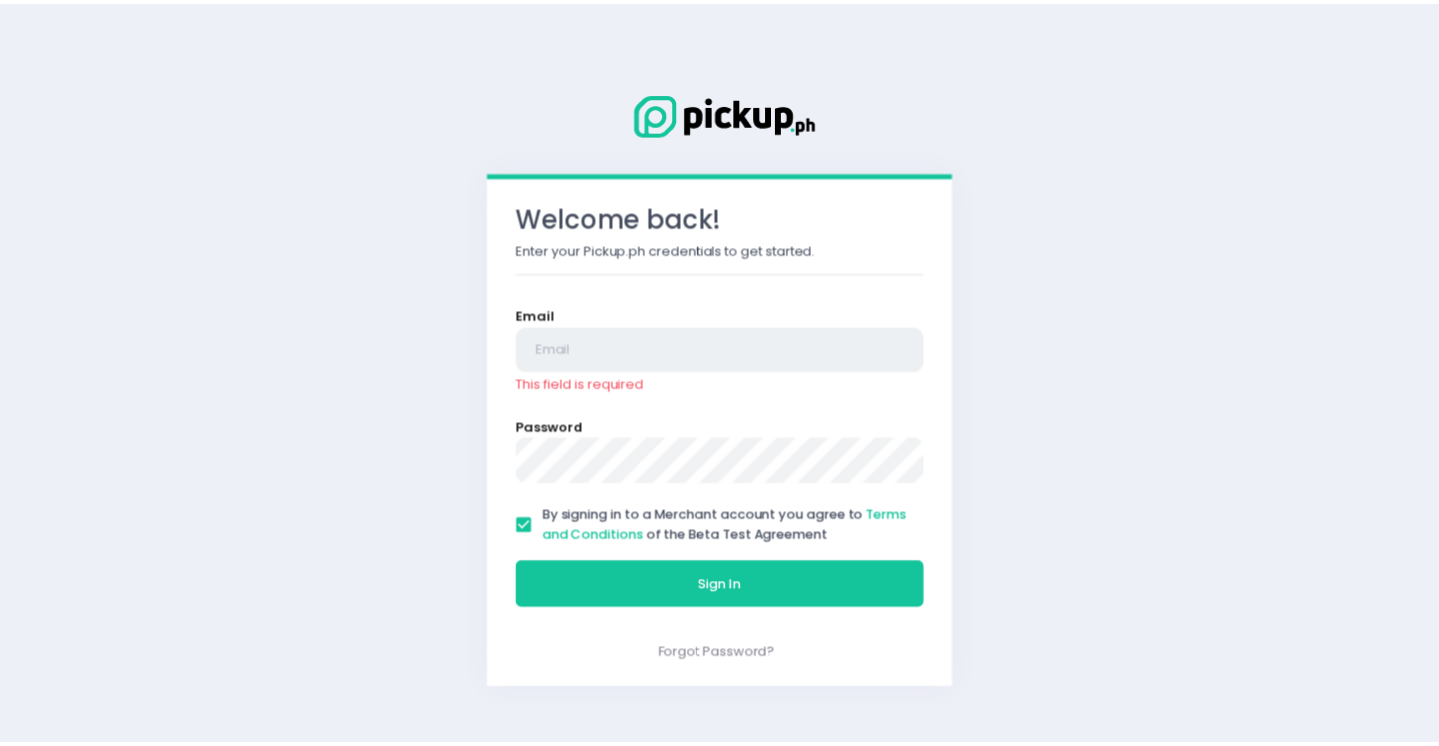 scroll, scrollTop: 0, scrollLeft: 0, axis: both 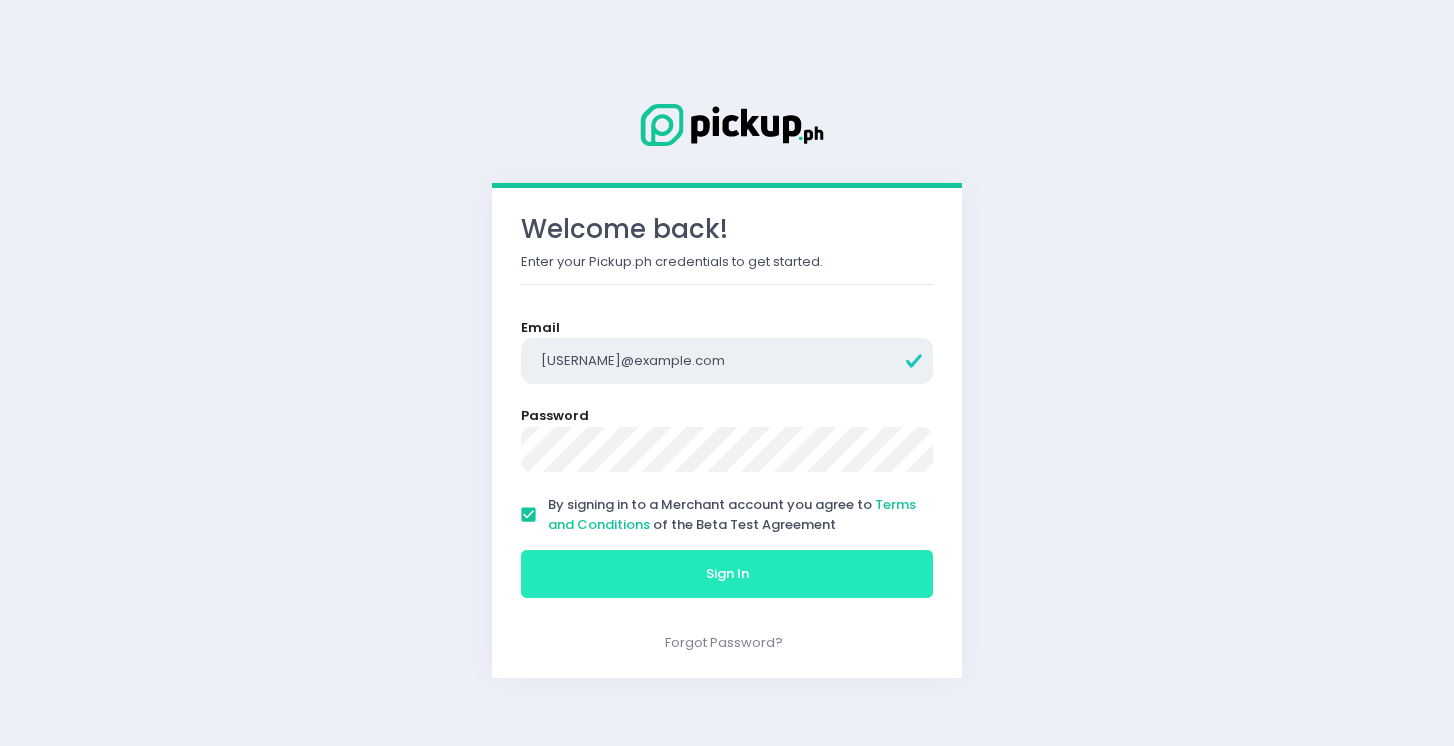 type on "[USERNAME]@example.com" 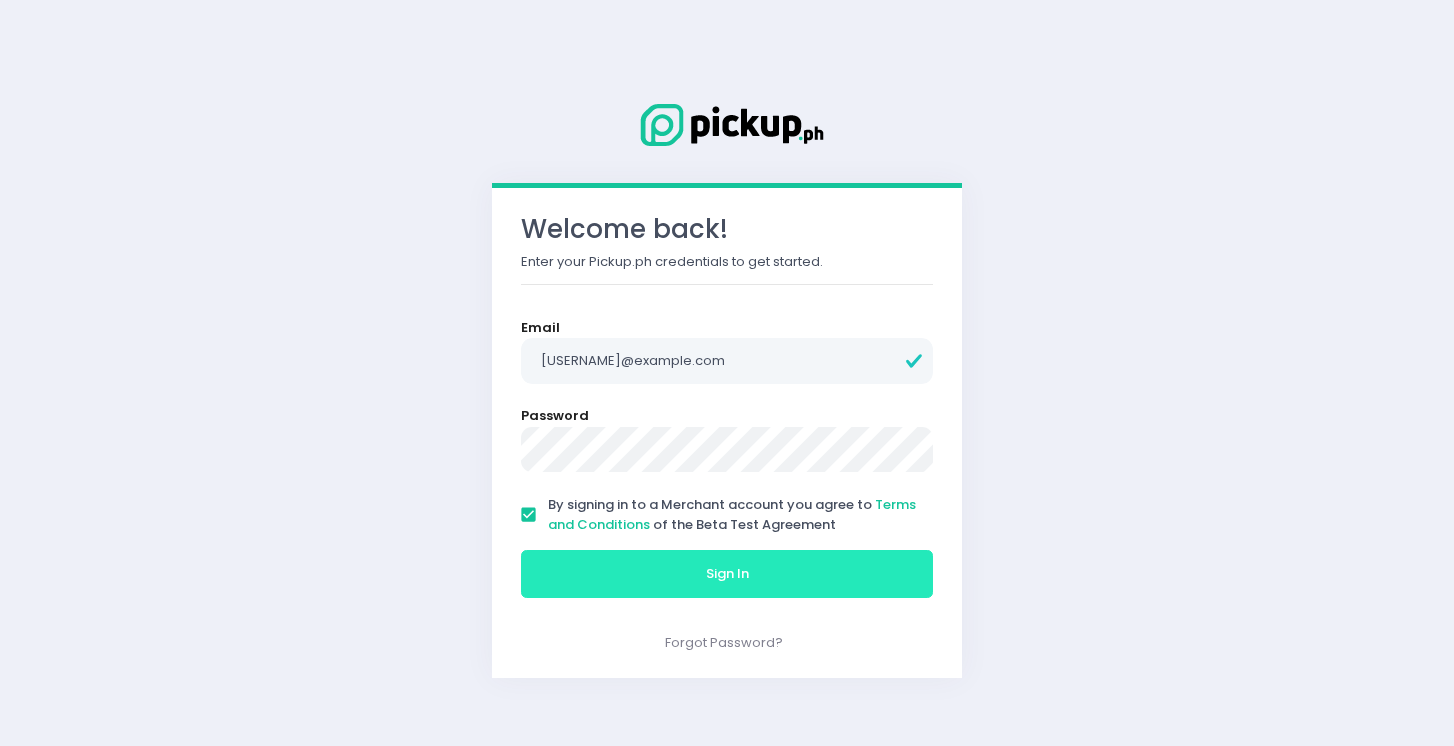 click on "Sign In" at bounding box center (727, 574) 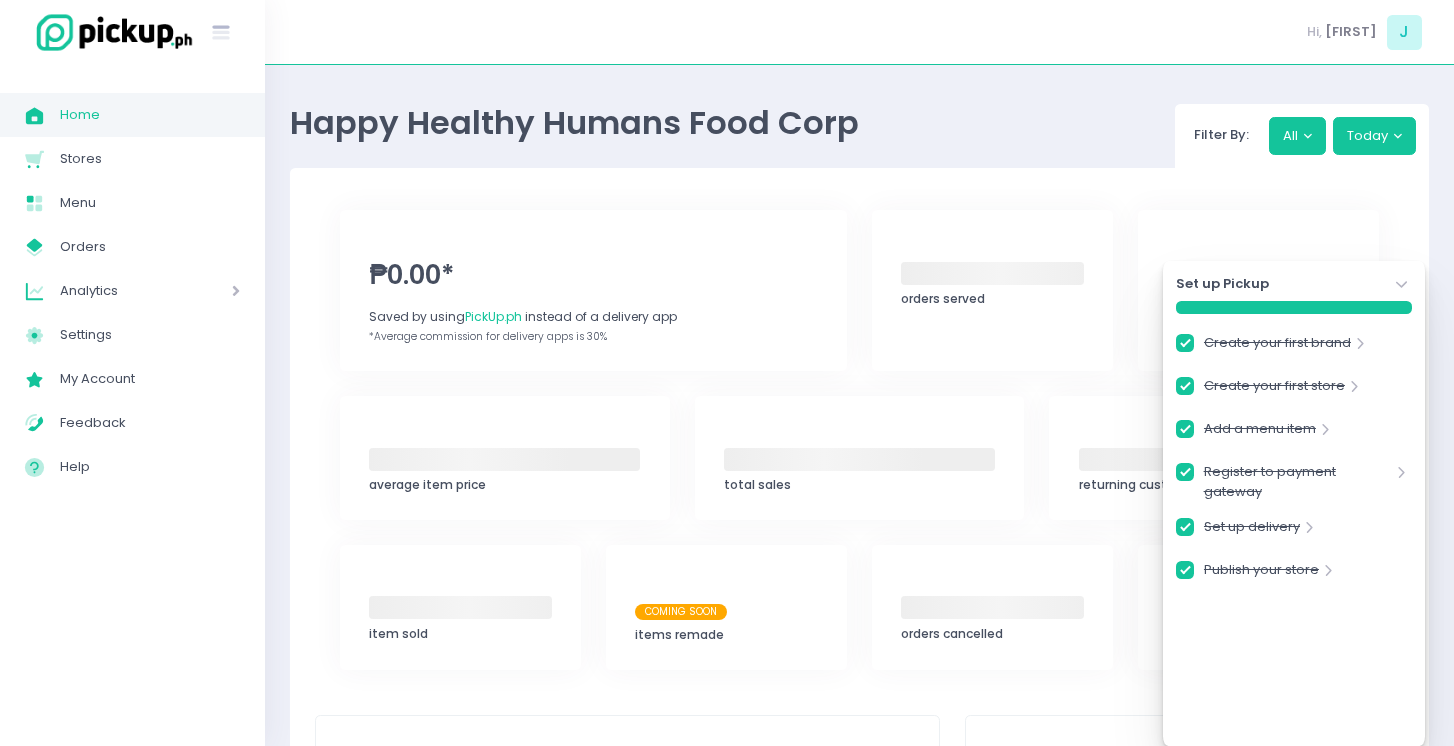 checkbox on "true" 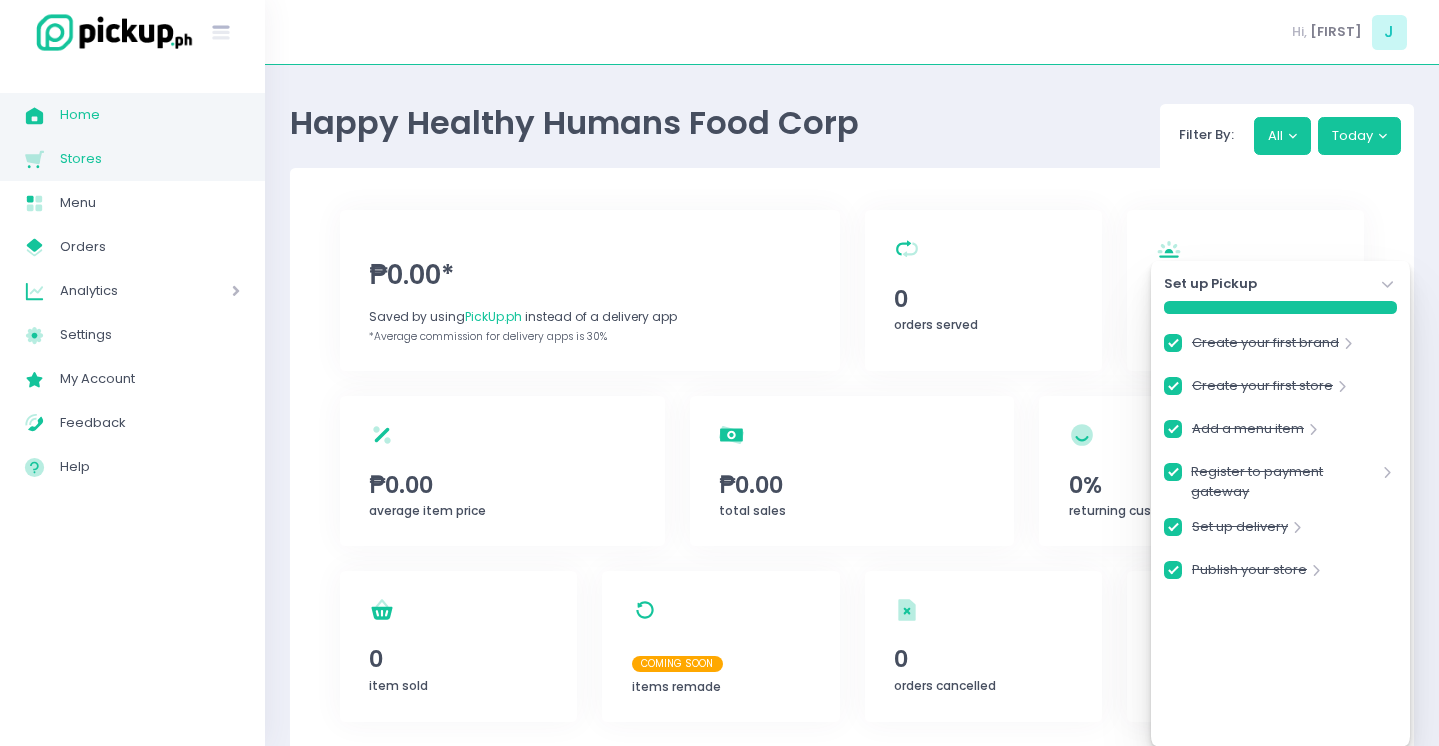 click on "Stores" at bounding box center [150, 159] 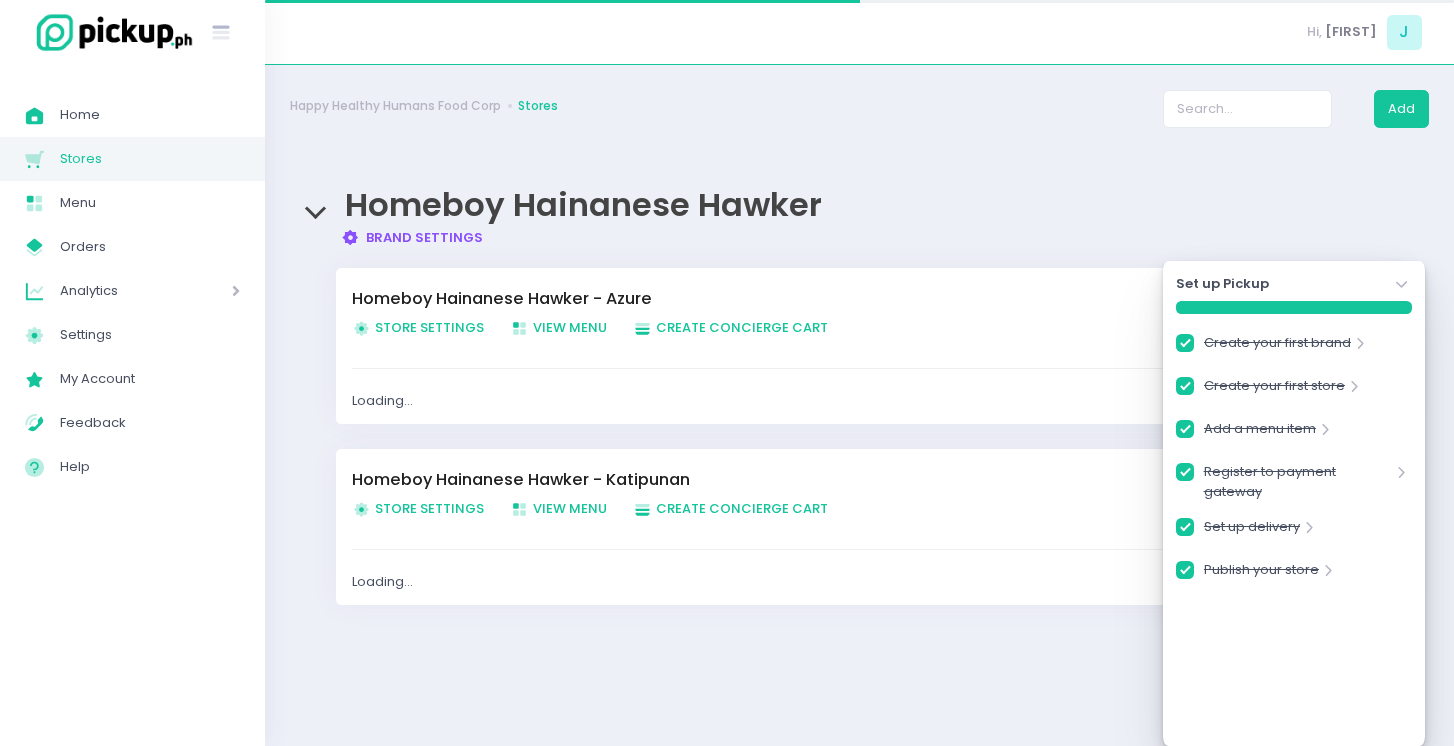 checkbox on "true" 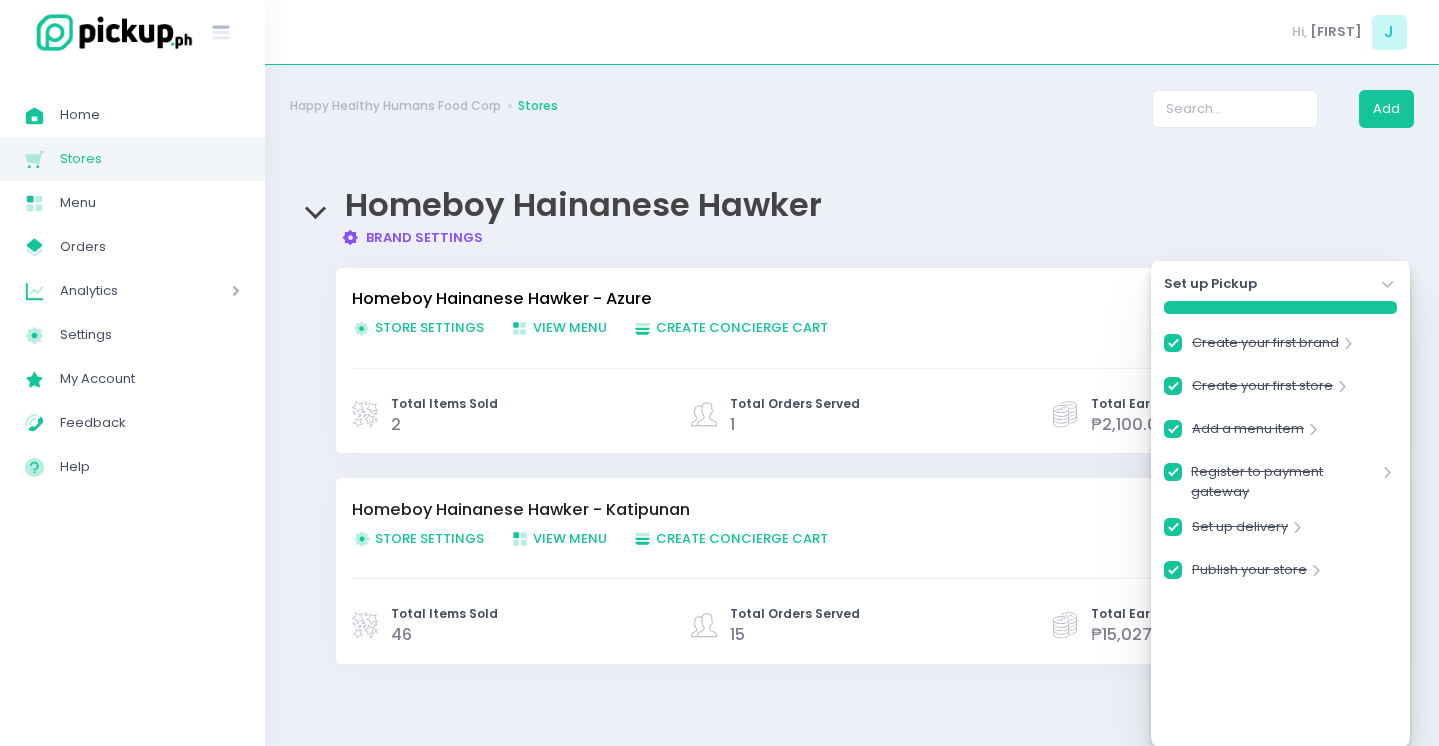 click on "Homeboy Hainanese Hawker - Azure" at bounding box center (791, 299) 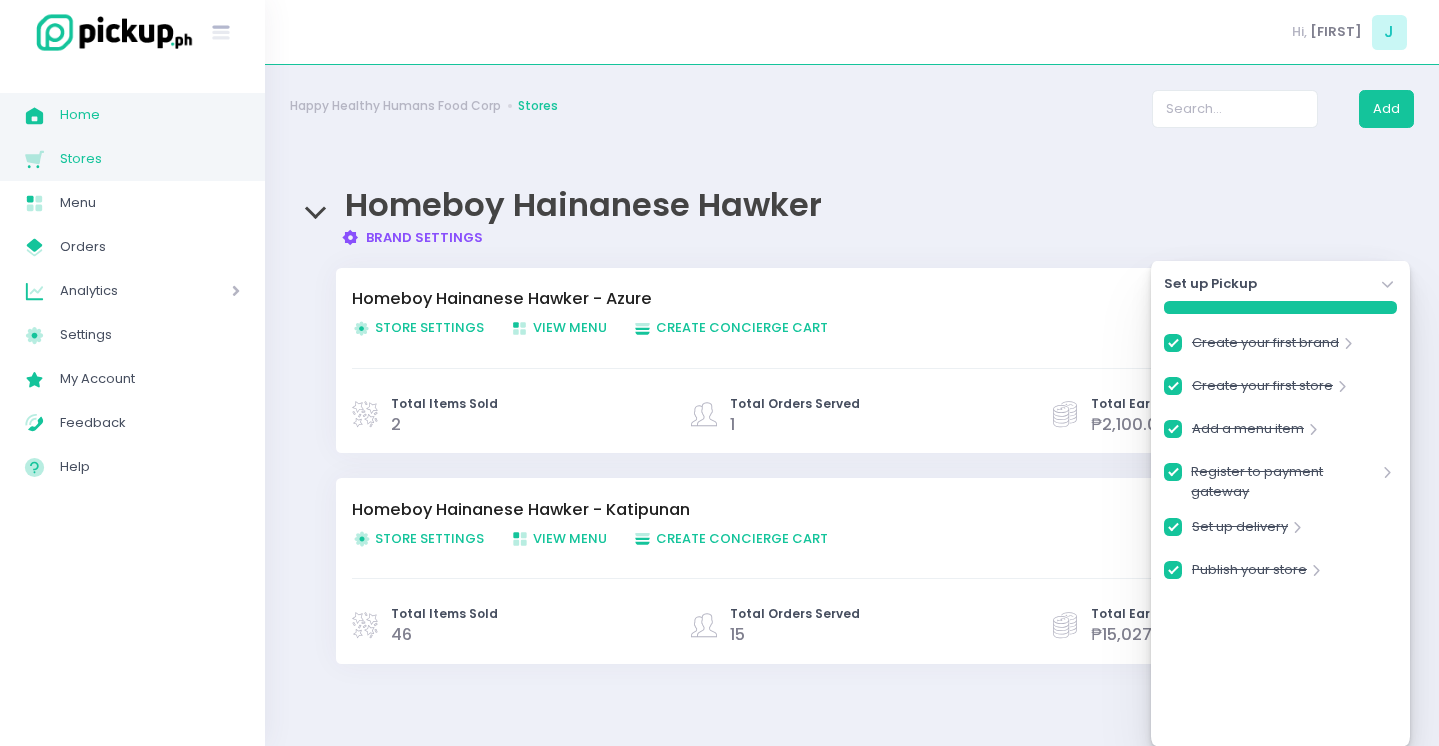 click on "Home Created with Sketch. Home" at bounding box center (132, 115) 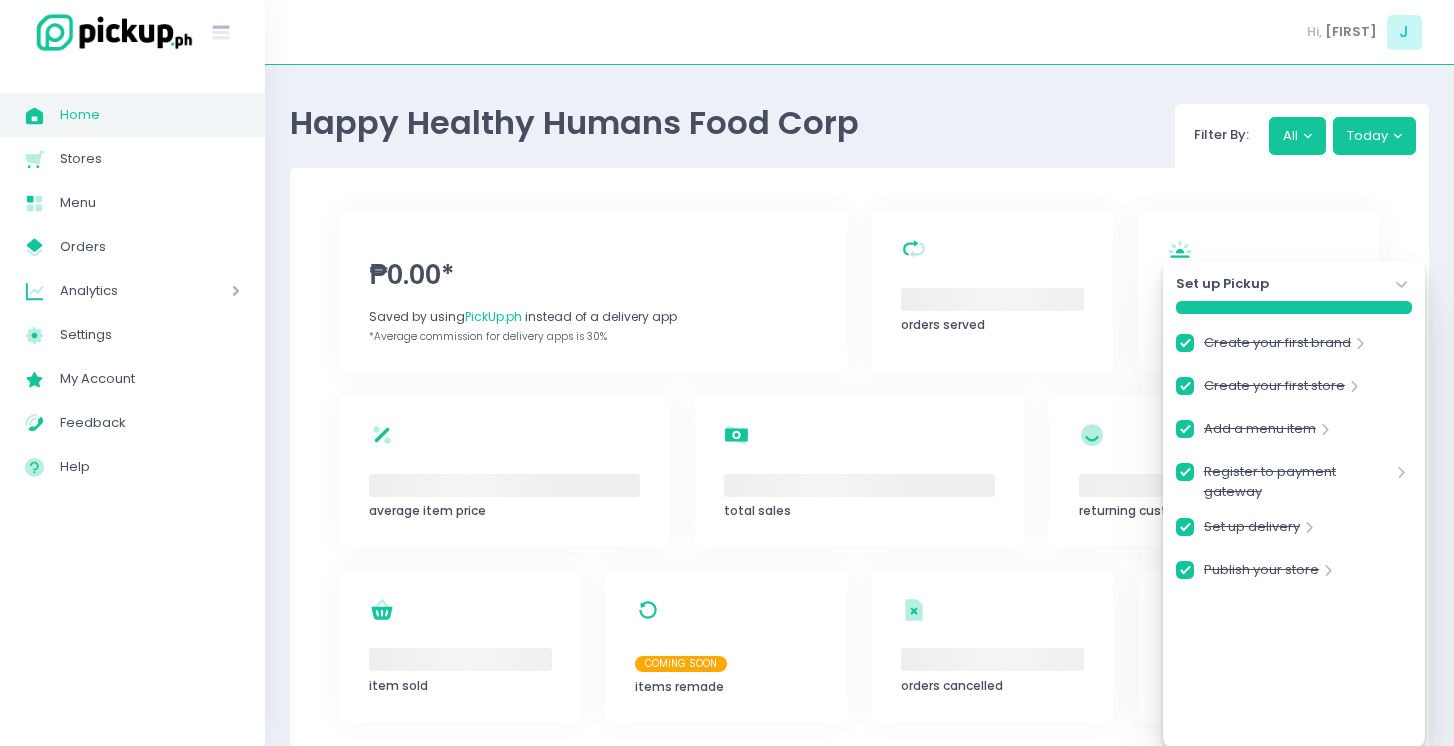 checkbox on "true" 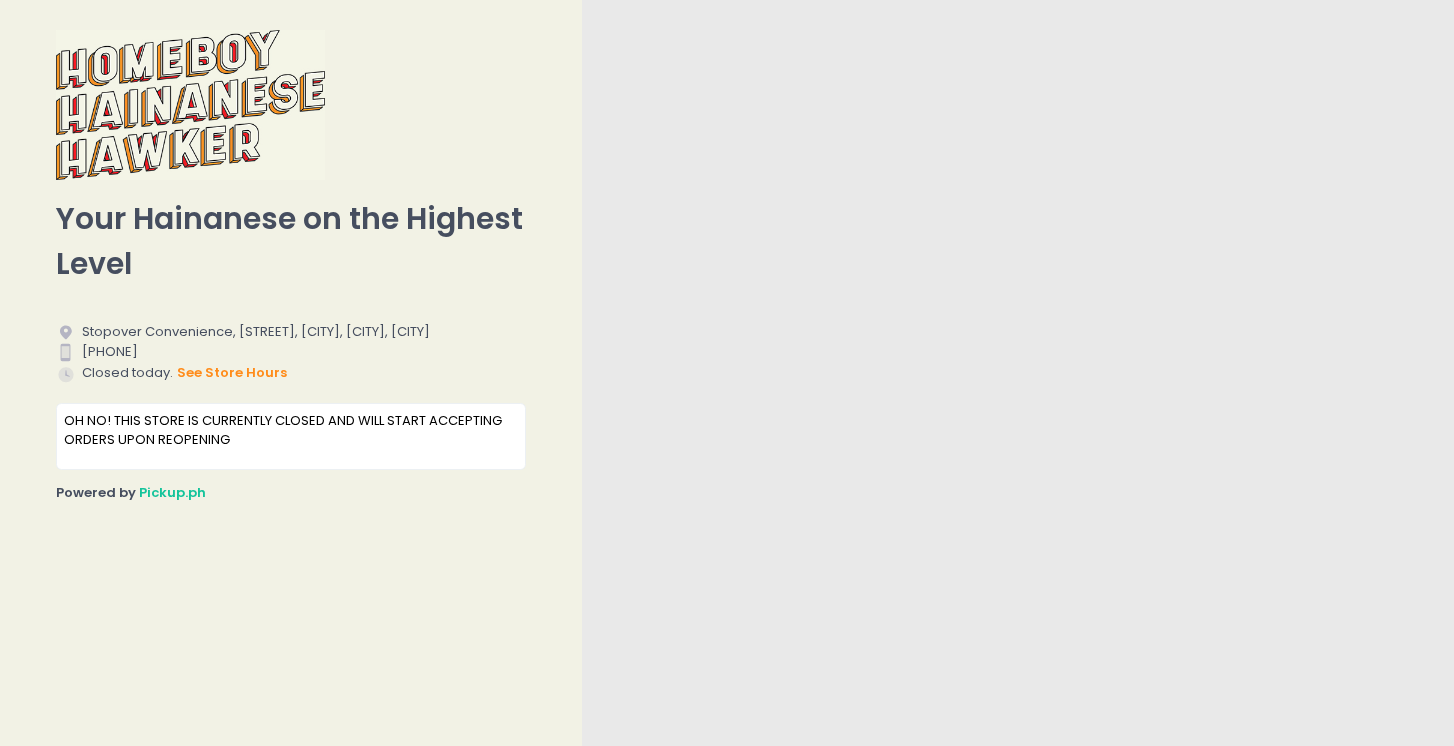 scroll, scrollTop: 0, scrollLeft: 0, axis: both 